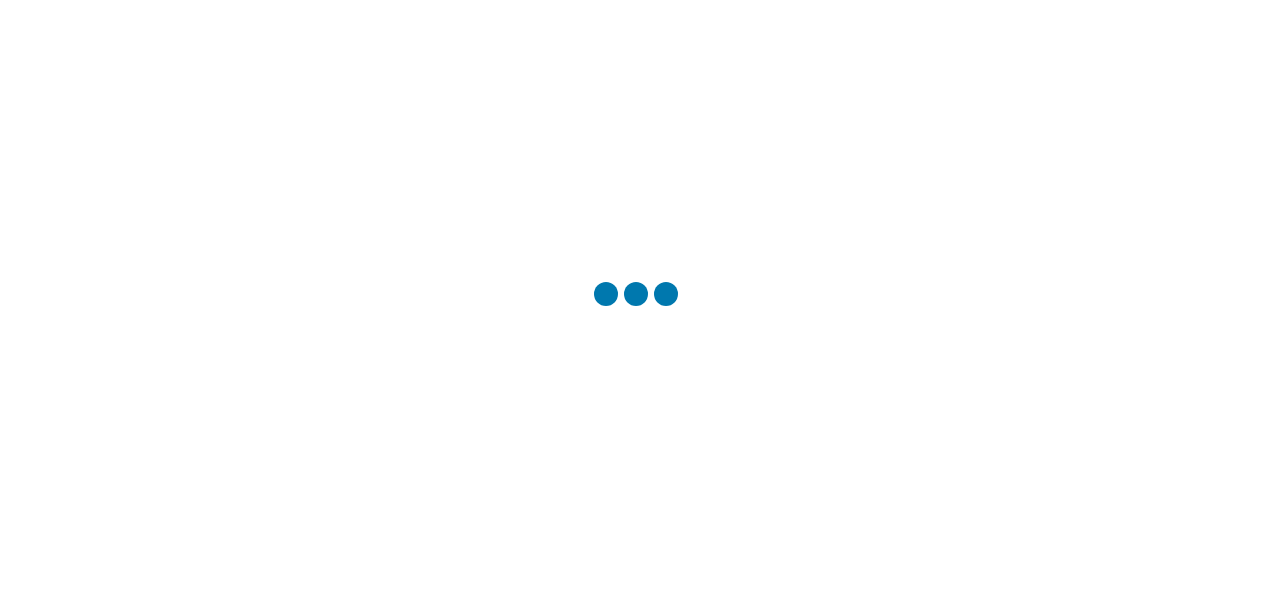 scroll, scrollTop: 0, scrollLeft: 0, axis: both 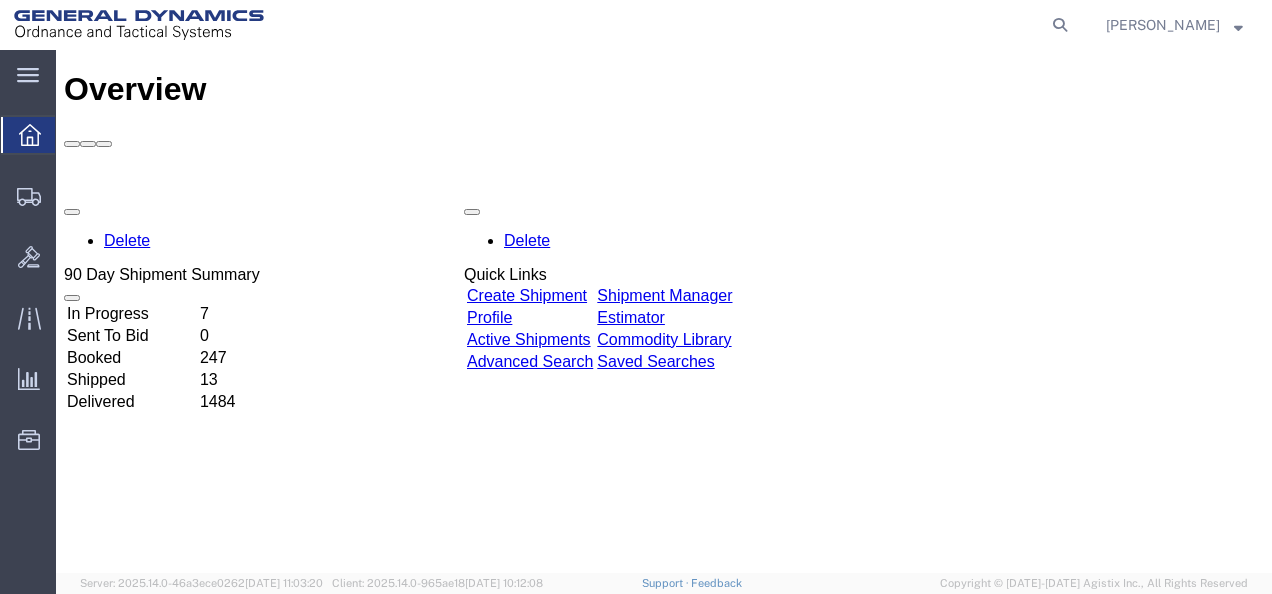 click 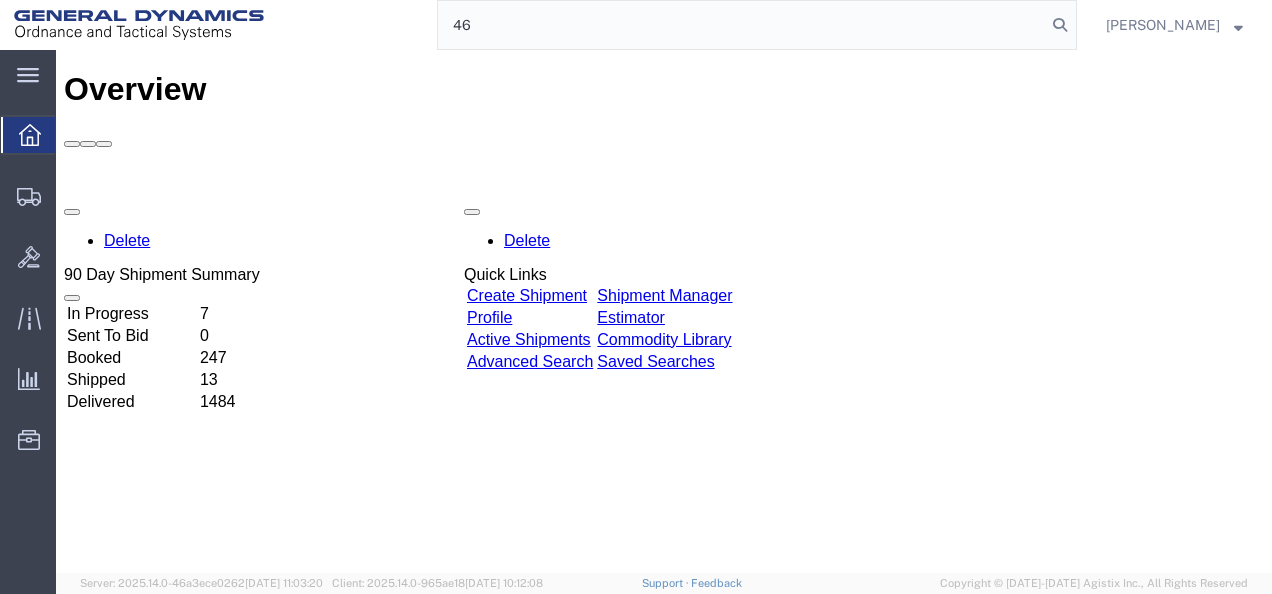 type on "4" 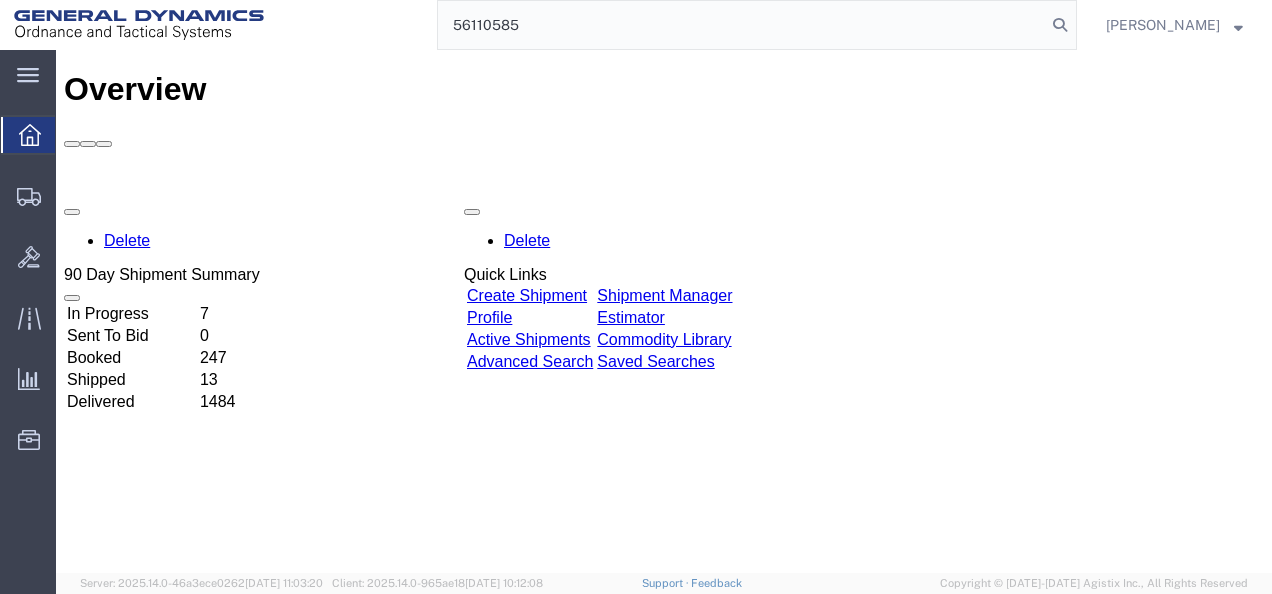 type on "56110585" 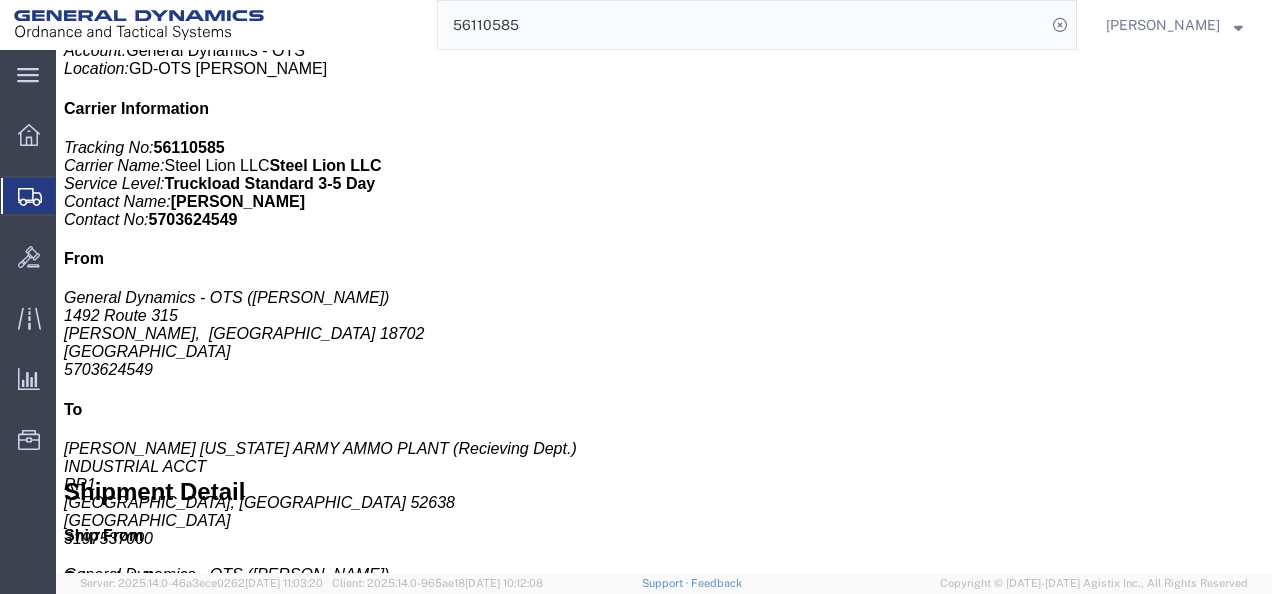 scroll, scrollTop: 500, scrollLeft: 0, axis: vertical 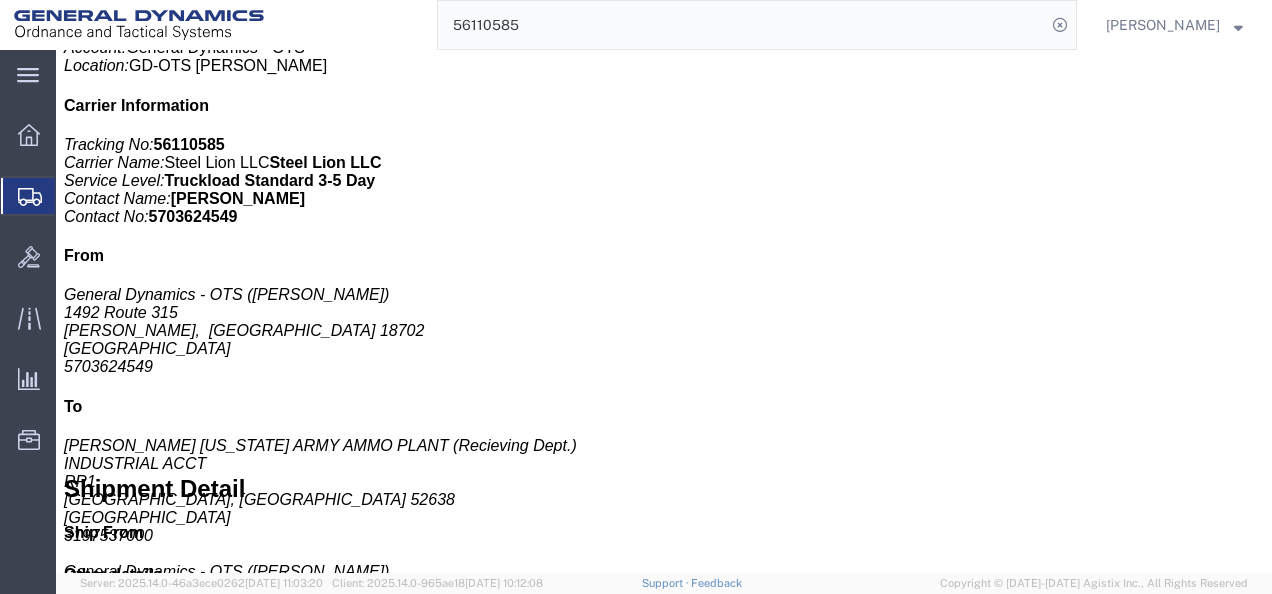 click on "M795 Empty Projectiles Lot MIS25E333-017" 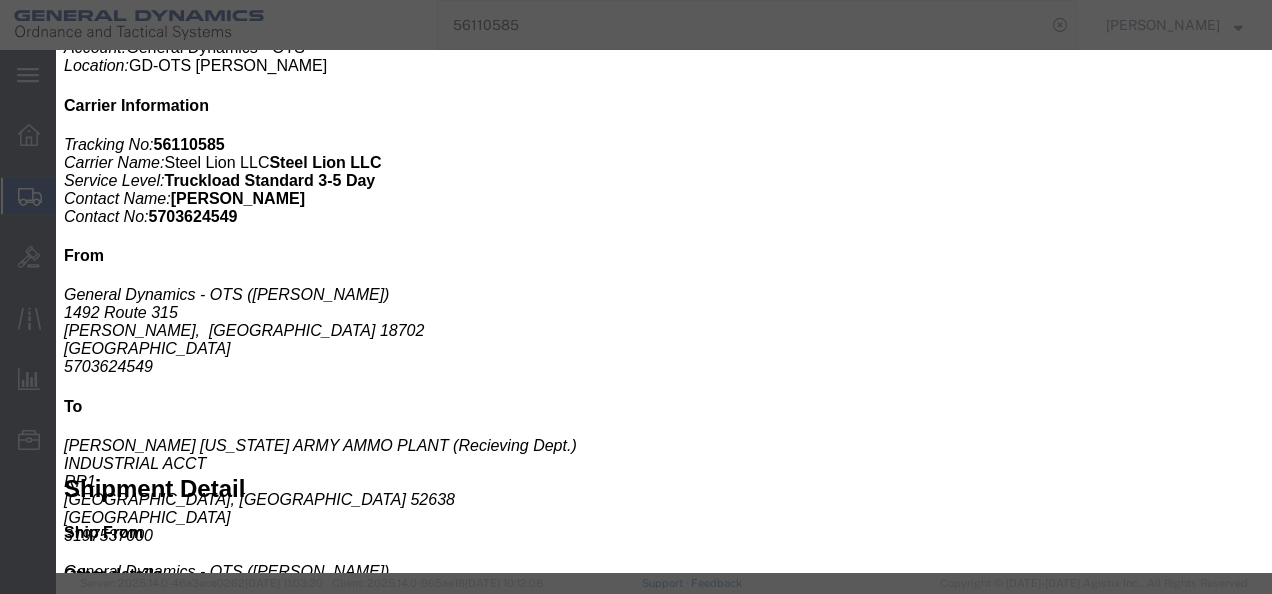 click 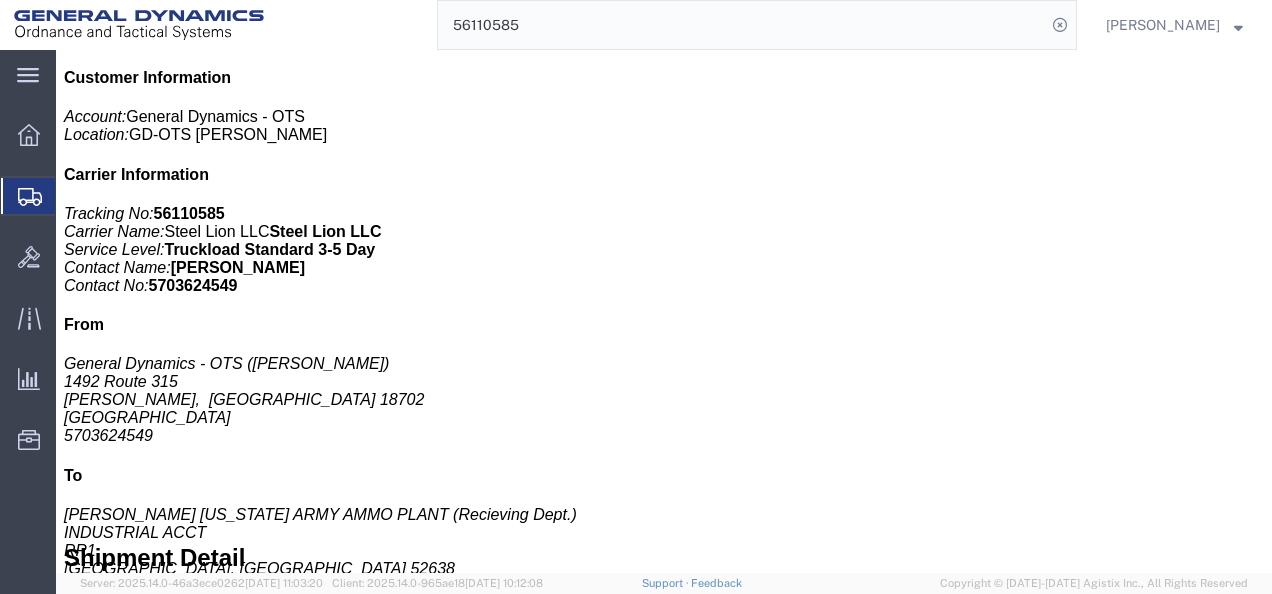 scroll, scrollTop: 400, scrollLeft: 0, axis: vertical 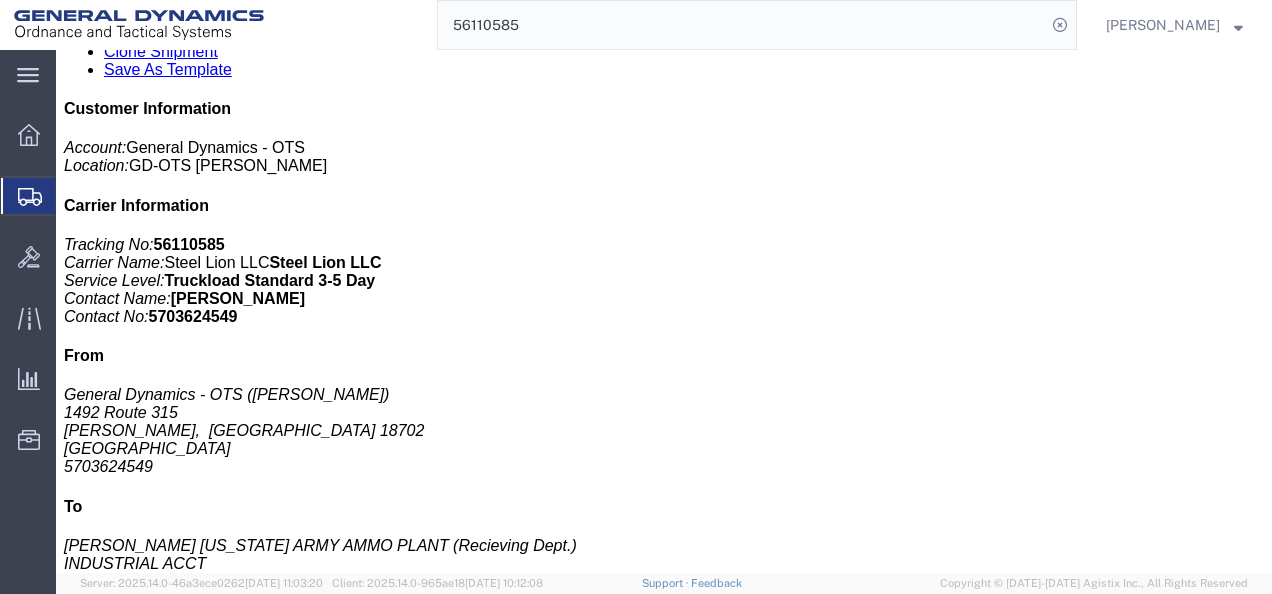click 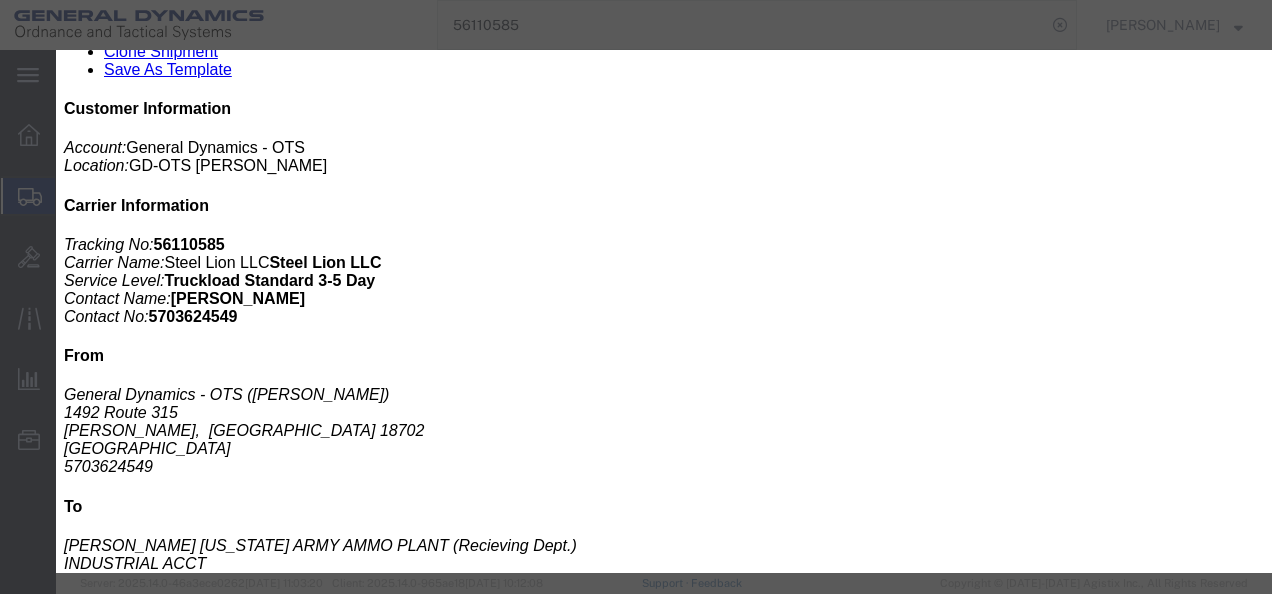 drag, startPoint x: 576, startPoint y: 193, endPoint x: 420, endPoint y: 181, distance: 156.46086 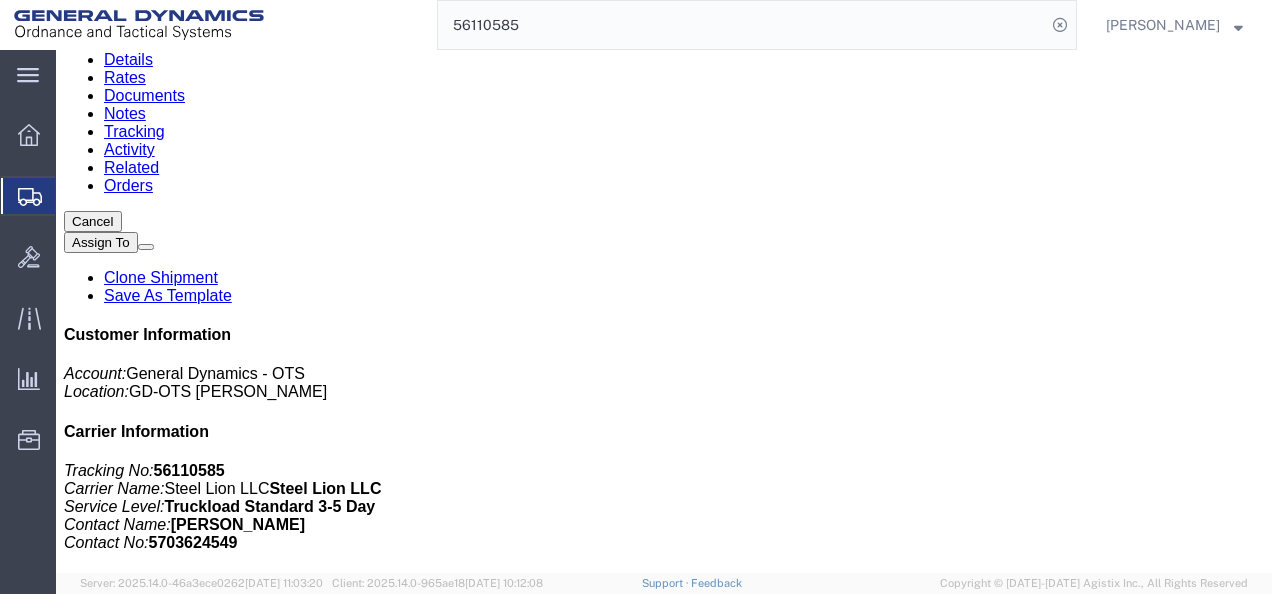 scroll, scrollTop: 143, scrollLeft: 0, axis: vertical 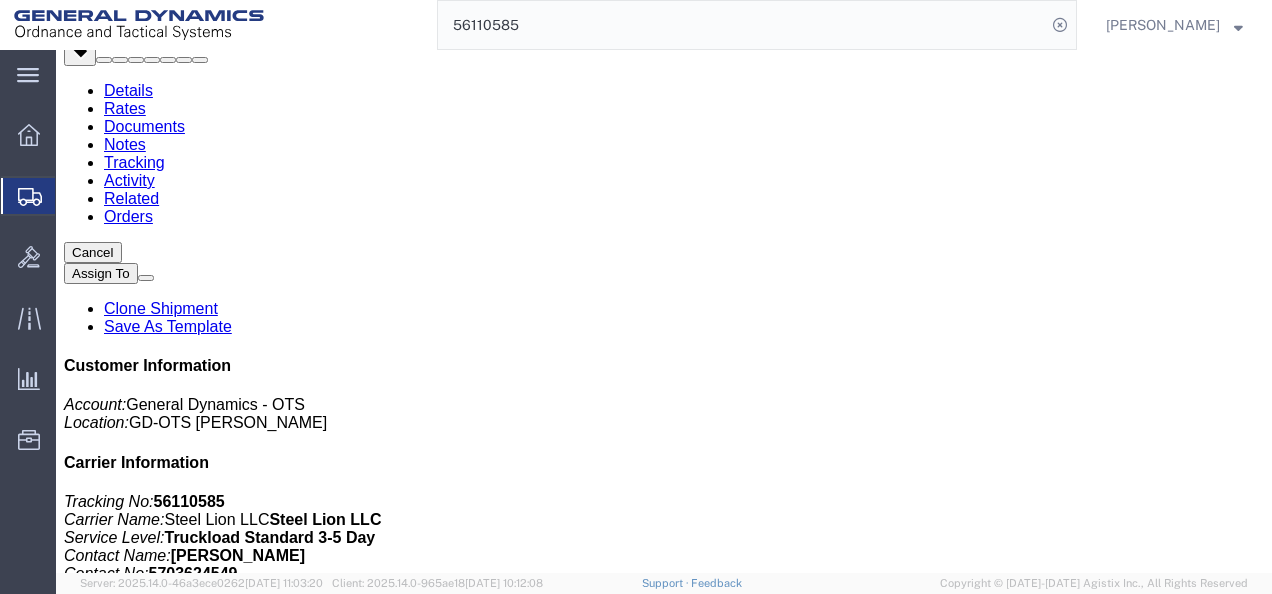 click on "Documents" 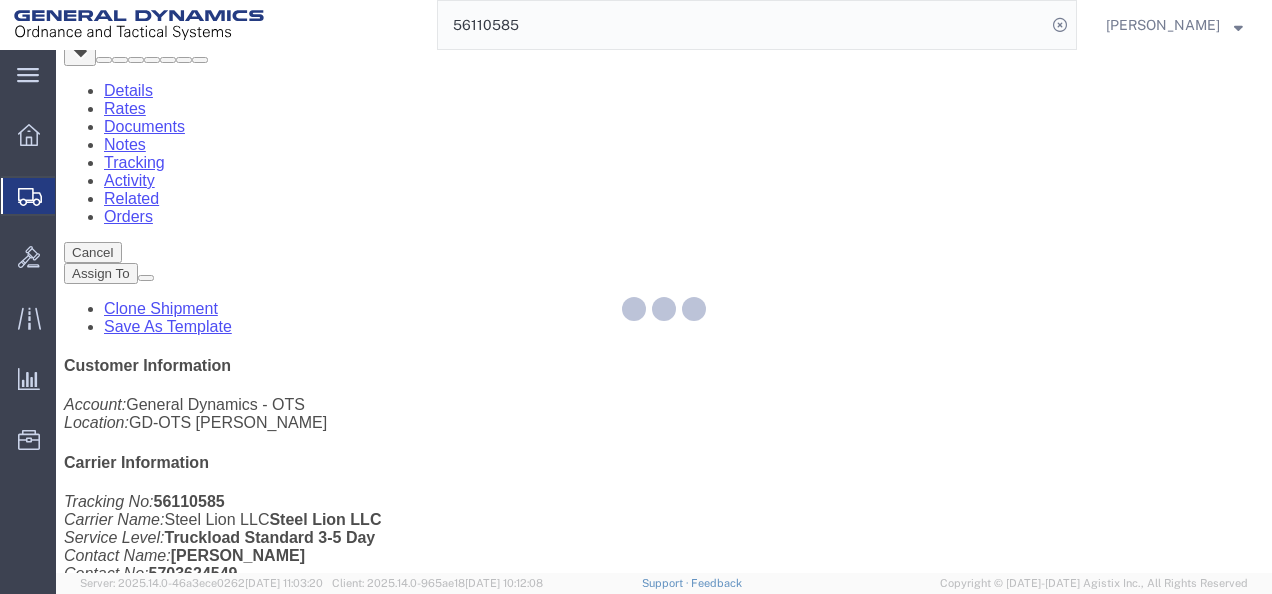 scroll, scrollTop: 0, scrollLeft: 0, axis: both 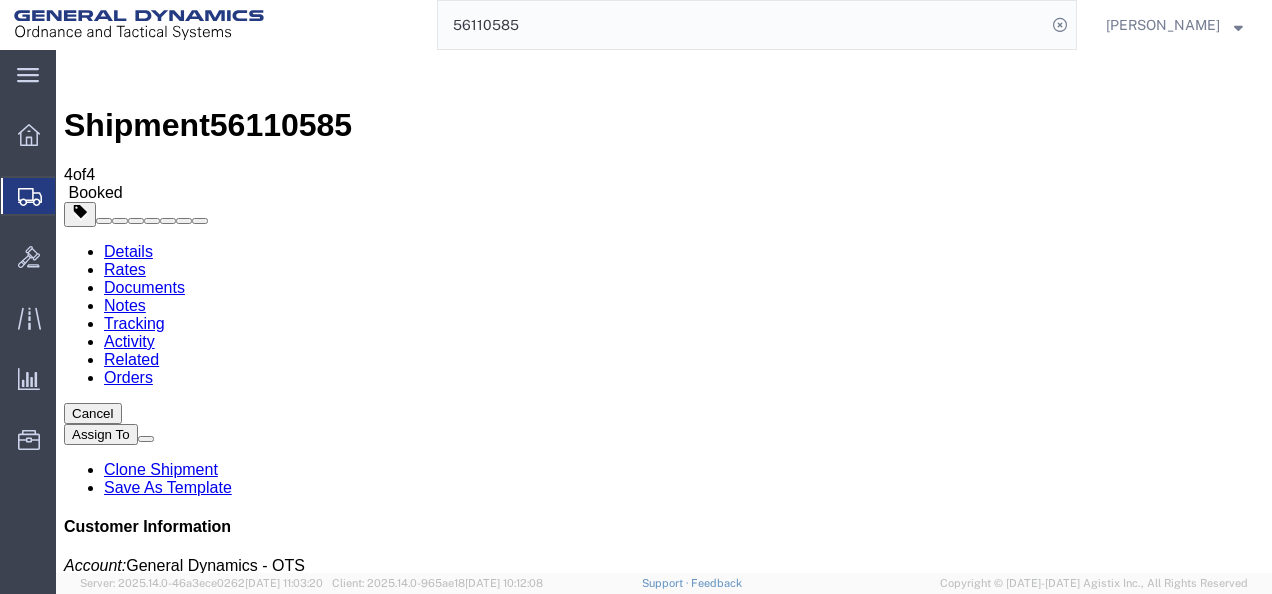 click at bounding box center (74, 1710) 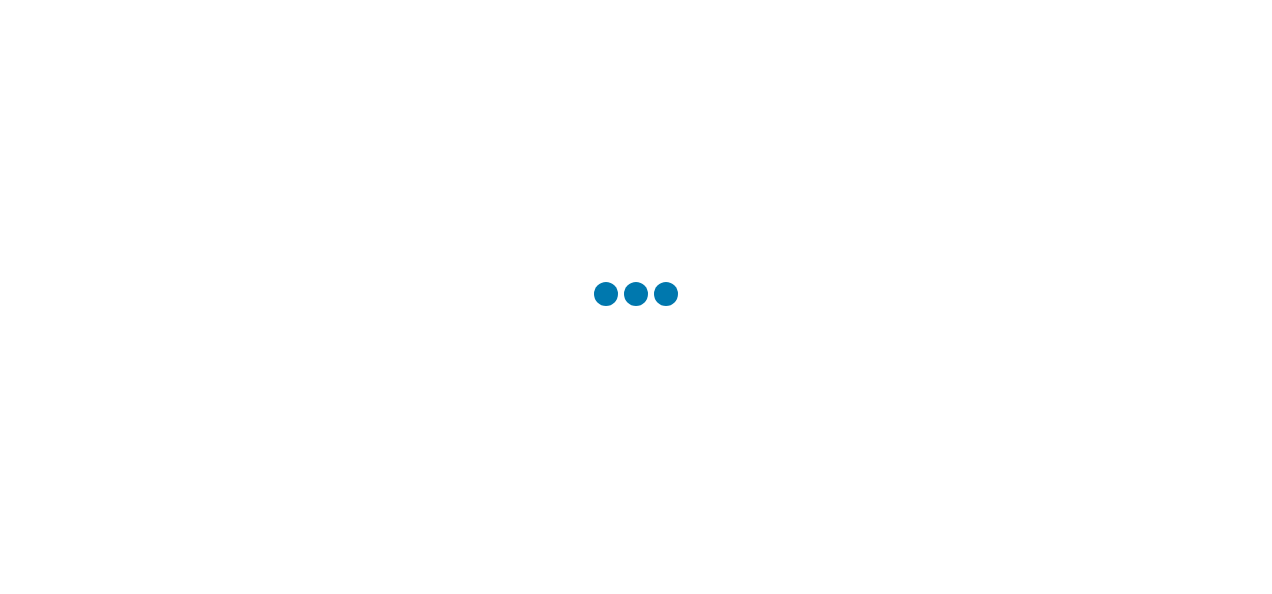 scroll, scrollTop: 0, scrollLeft: 0, axis: both 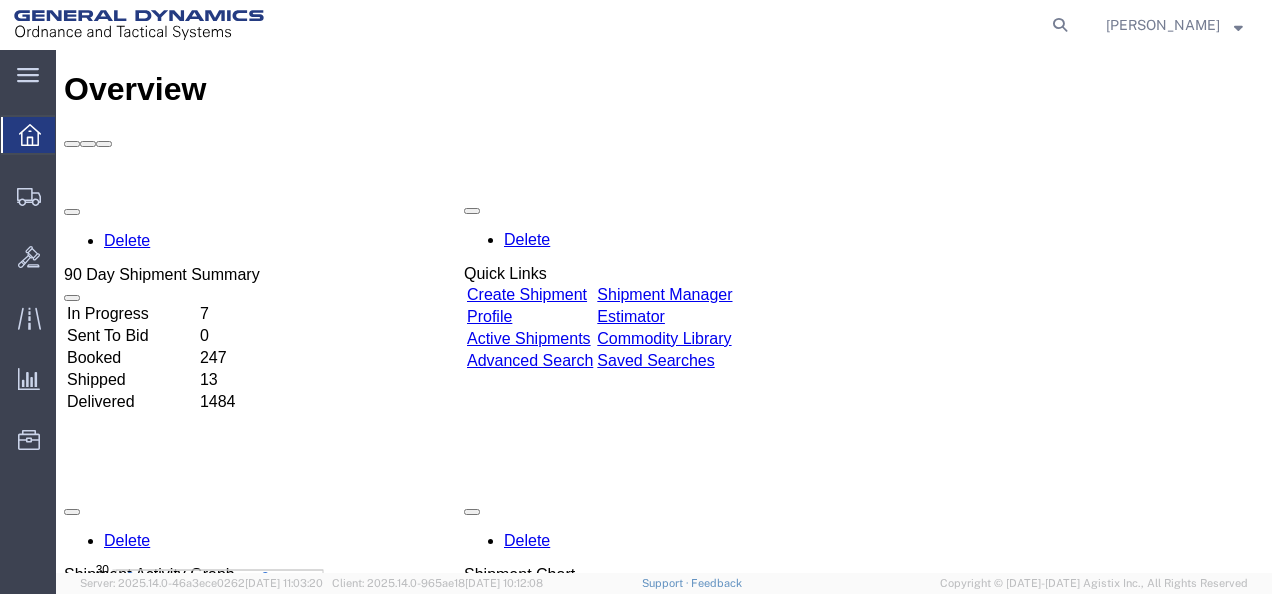 click on "Delete
90 Day Shipment Summary
In Progress
7
Sent To Bid
0
Booked
247
Shipped
13
Delivered
1484
Delete
Quick Links
Create Shipment
Shipment Manager
Profile
Estimator
Active Shipments
Commodity Library
Delete
Shipment Activity Graph Shipment Chart Billing" at bounding box center (664, 648) 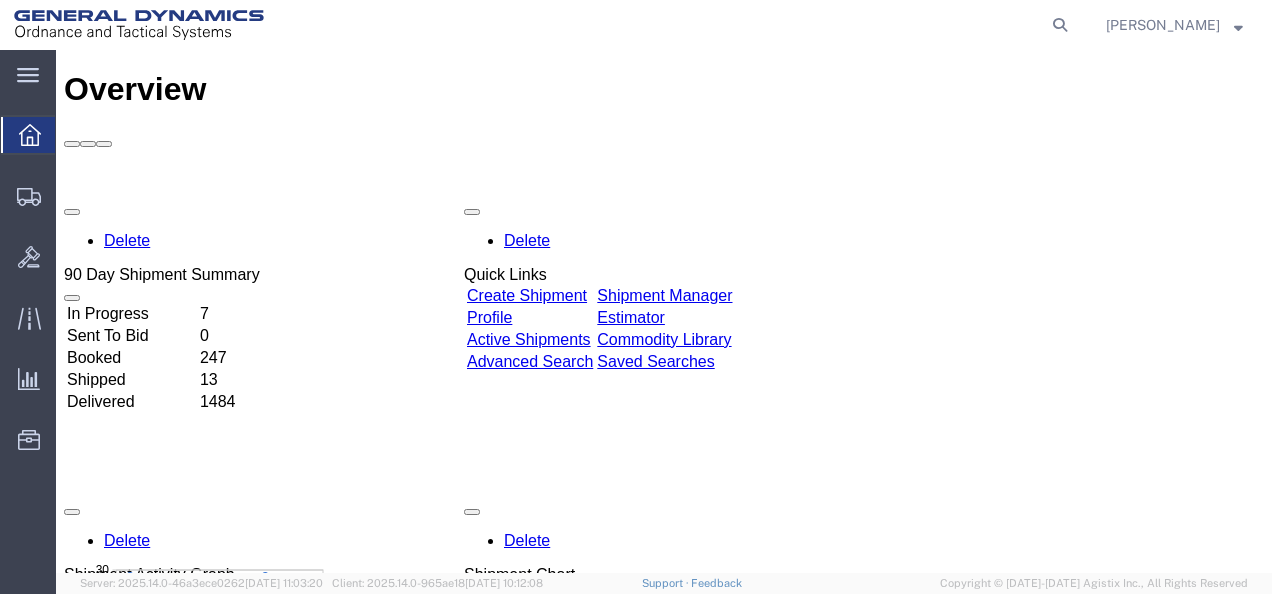 click on "Shipment Manager" at bounding box center [664, 295] 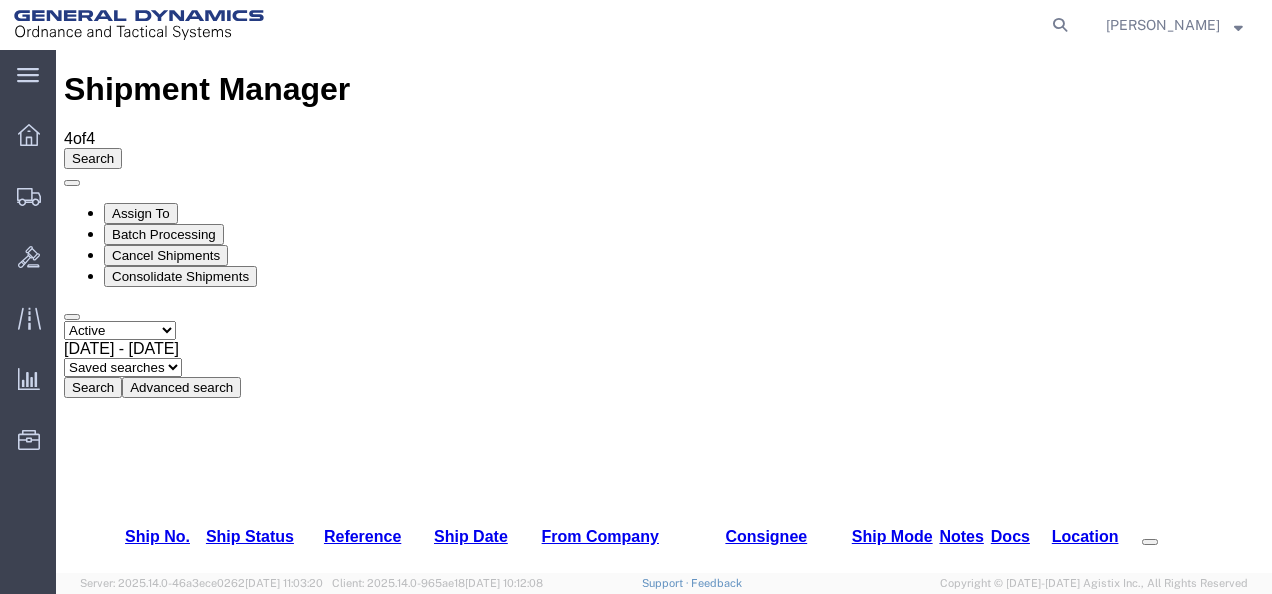 click on "Jun 10th 2025 - Jul 10th 2025" at bounding box center (121, 348) 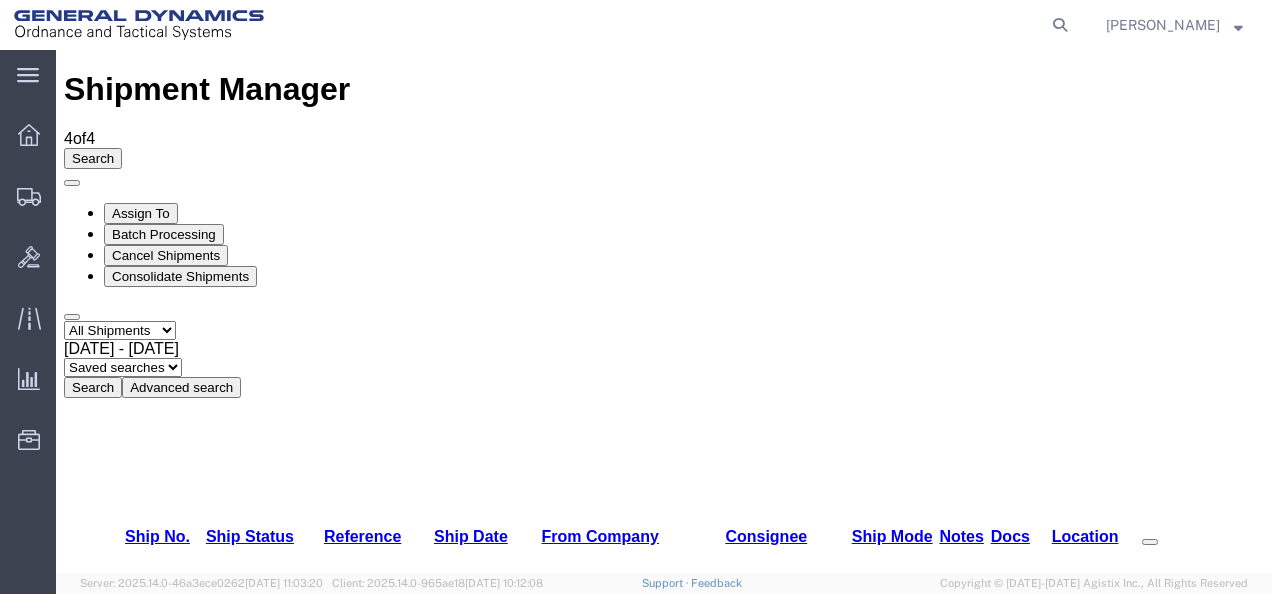 click on "Select status
Active All Shipments Approved Booked Canceled Delivered Denied New On Hold Partial Delivery Pending Returned Shipped" at bounding box center (120, 330) 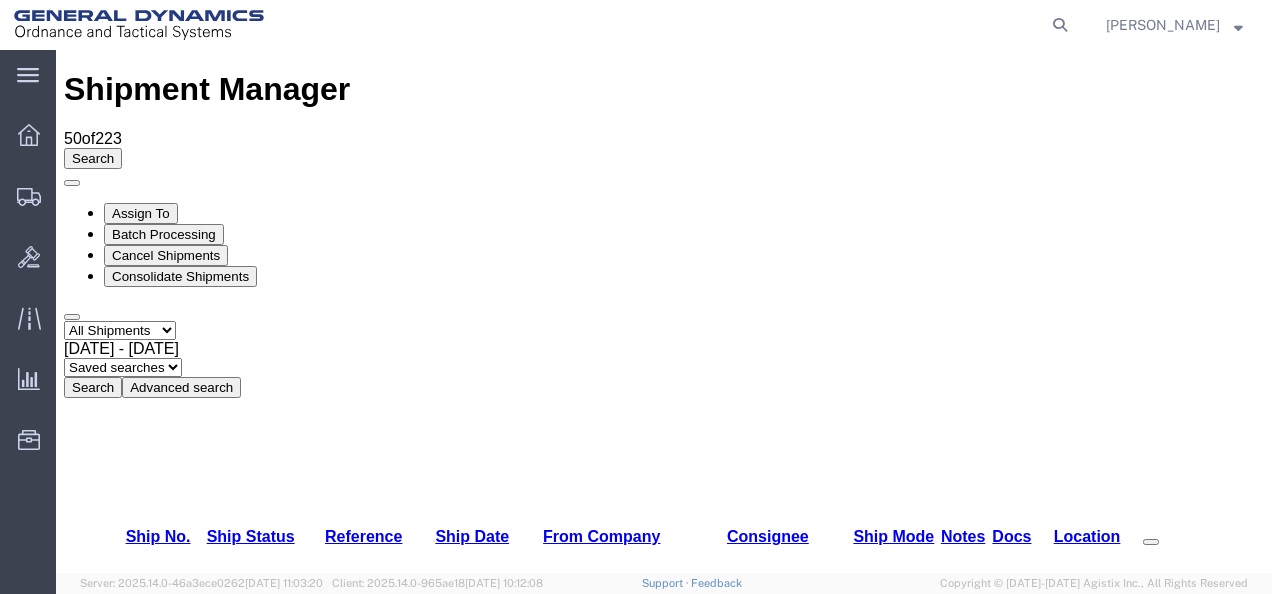click on "Consignee" at bounding box center [768, 536] 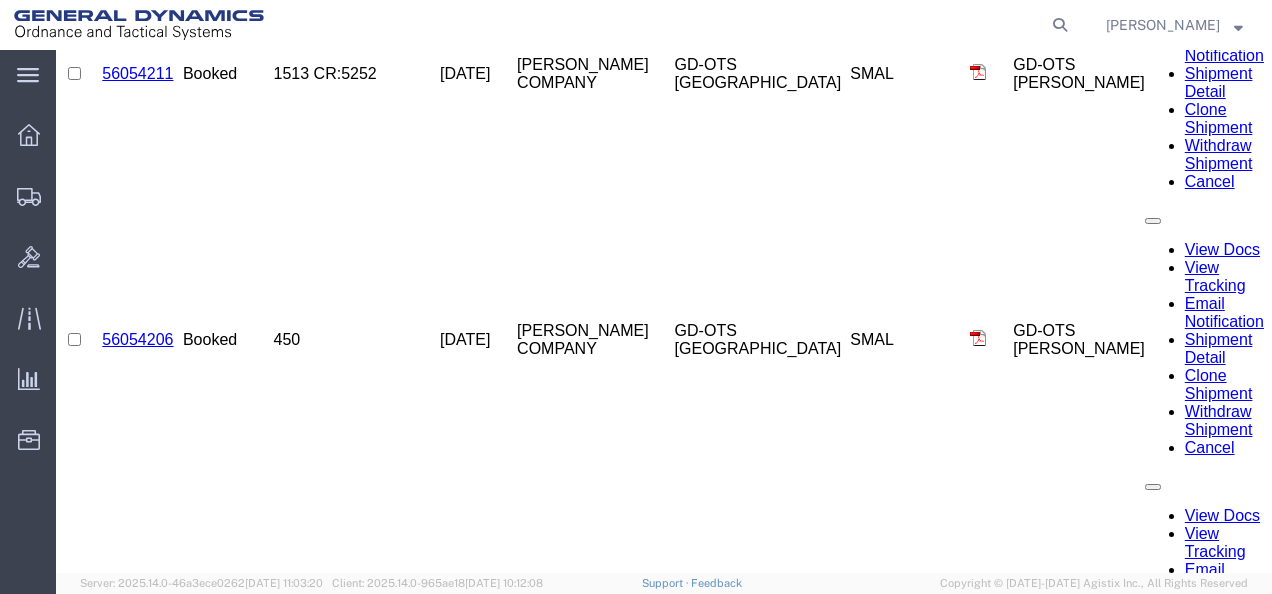 scroll, scrollTop: 6260, scrollLeft: 0, axis: vertical 